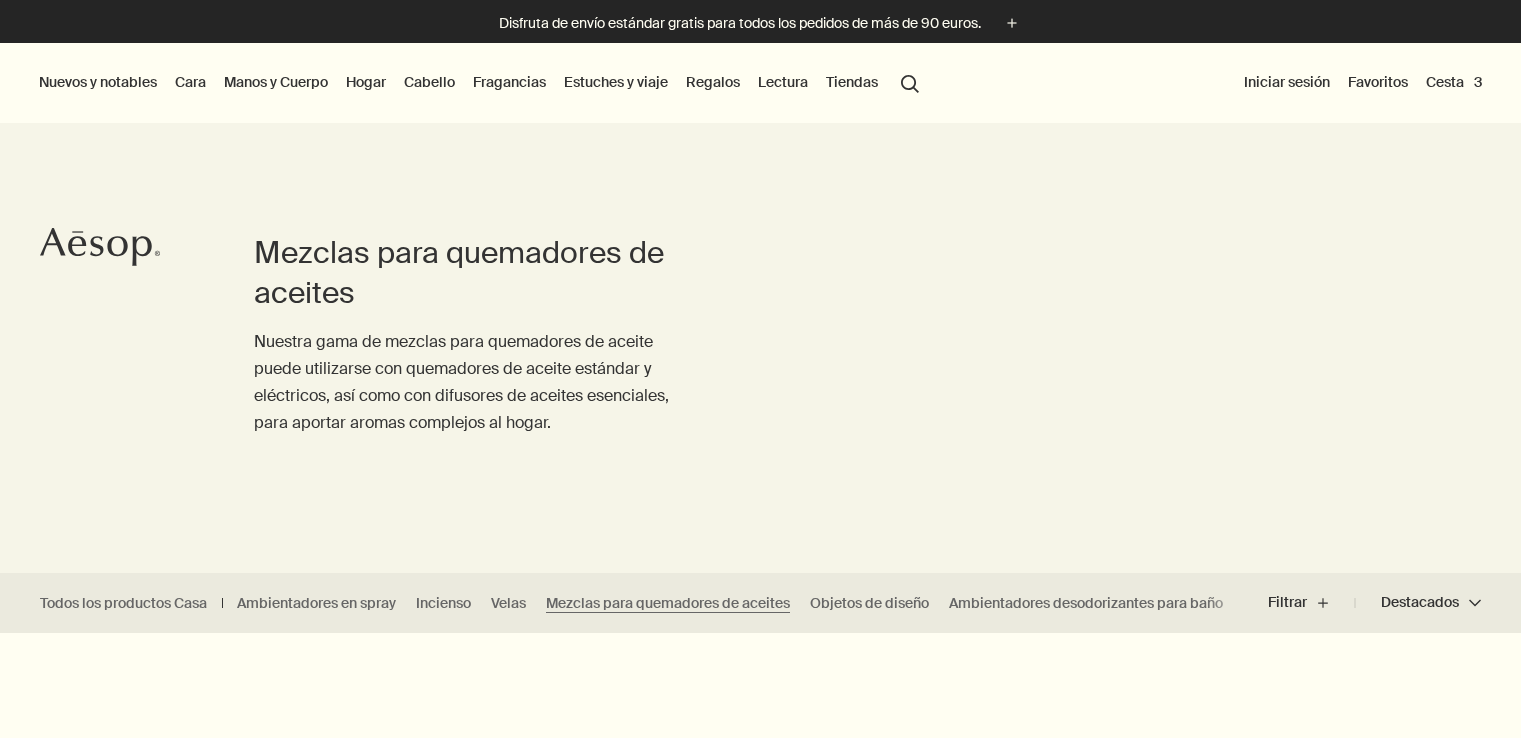 scroll, scrollTop: 0, scrollLeft: 0, axis: both 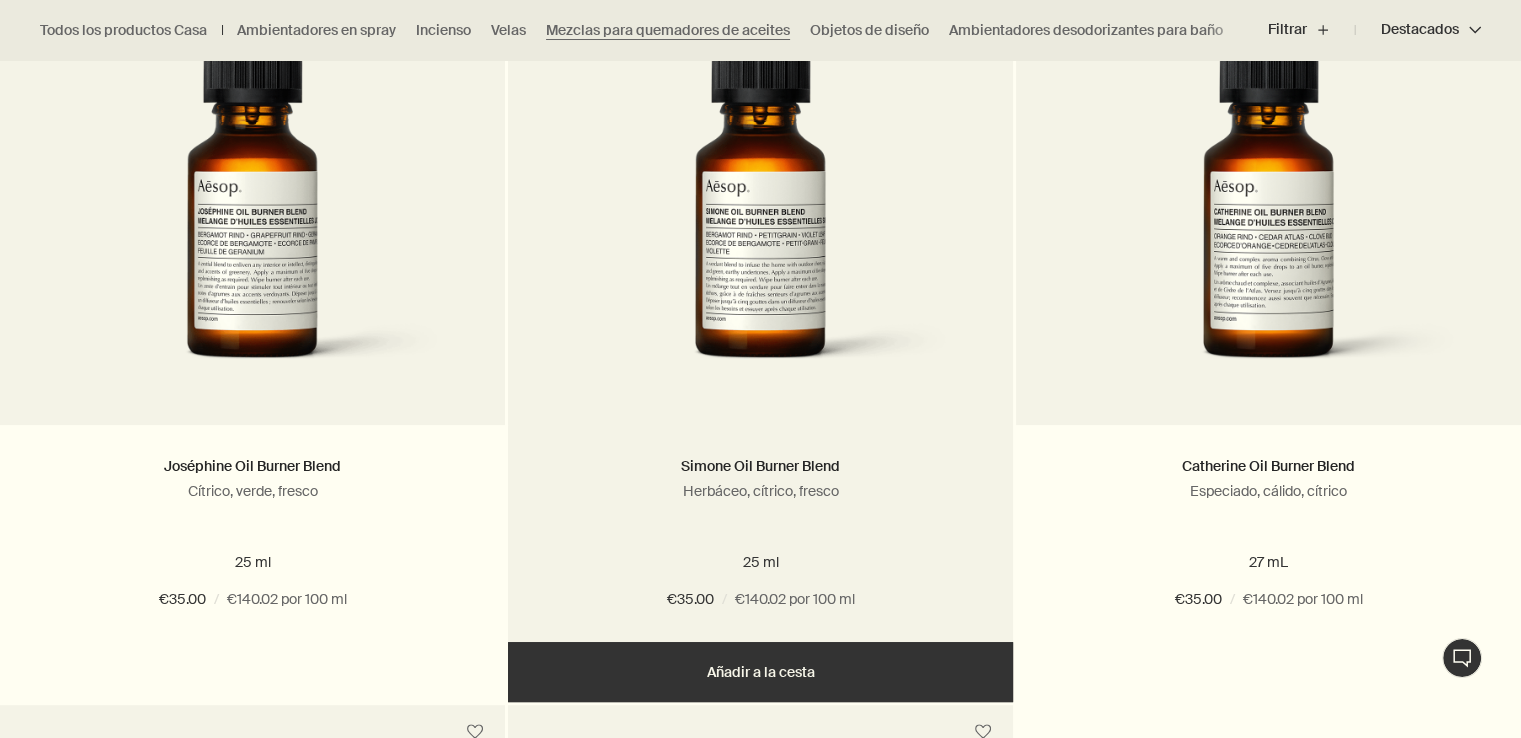 click on "Añadir Añadir a la cesta" at bounding box center (760, 672) 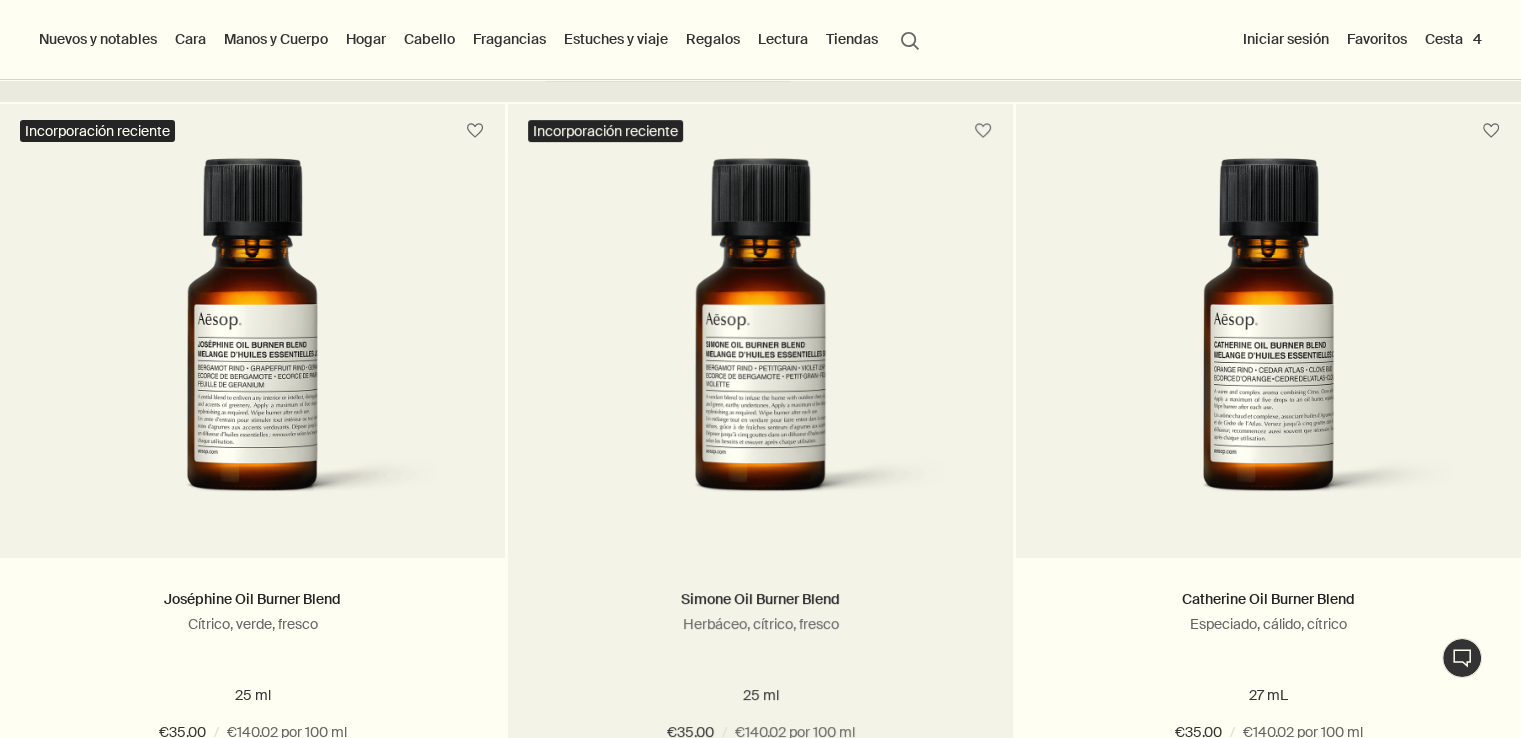 scroll, scrollTop: 565, scrollLeft: 0, axis: vertical 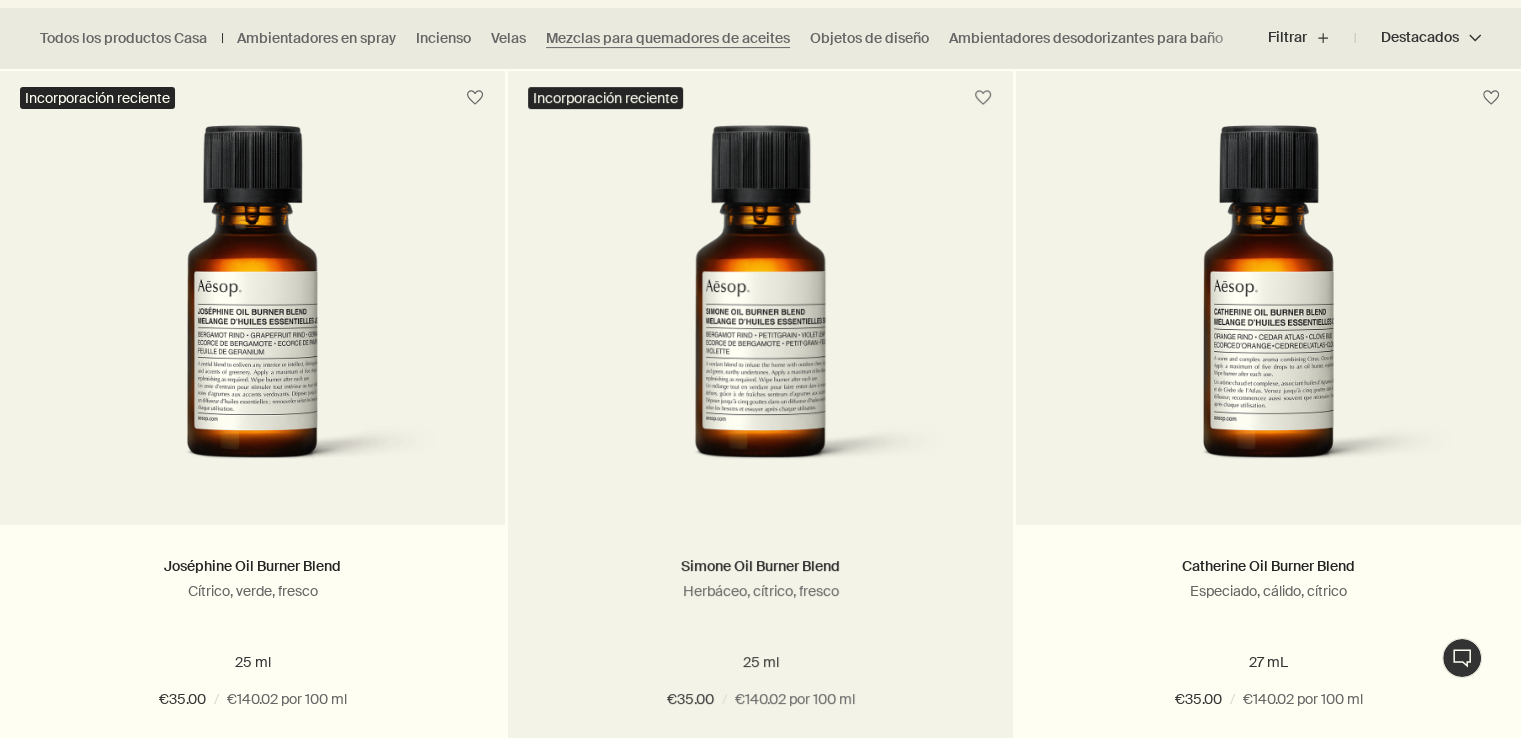 click at bounding box center (760, 310) 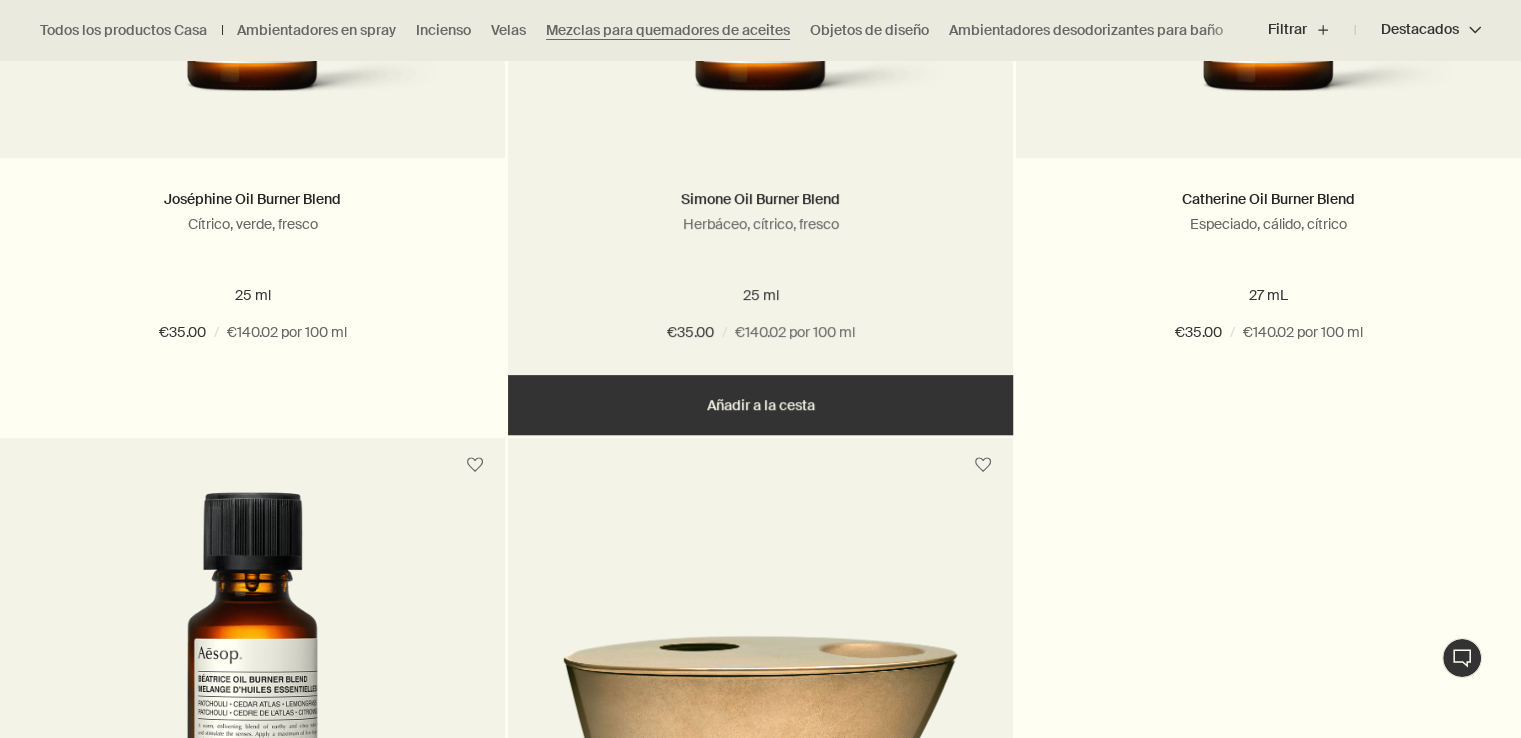 scroll, scrollTop: 1062, scrollLeft: 0, axis: vertical 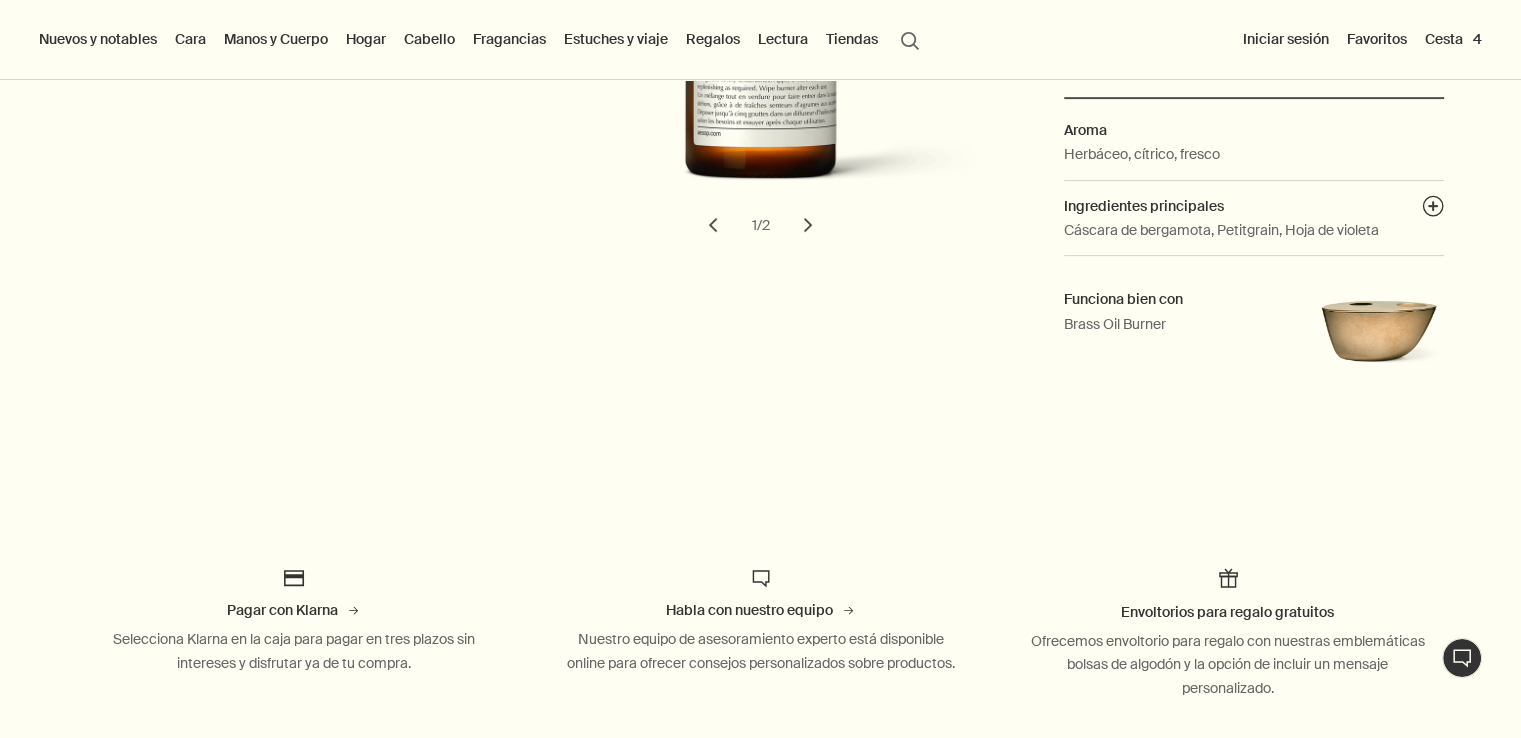 click on "Cesta 4" at bounding box center (1453, 39) 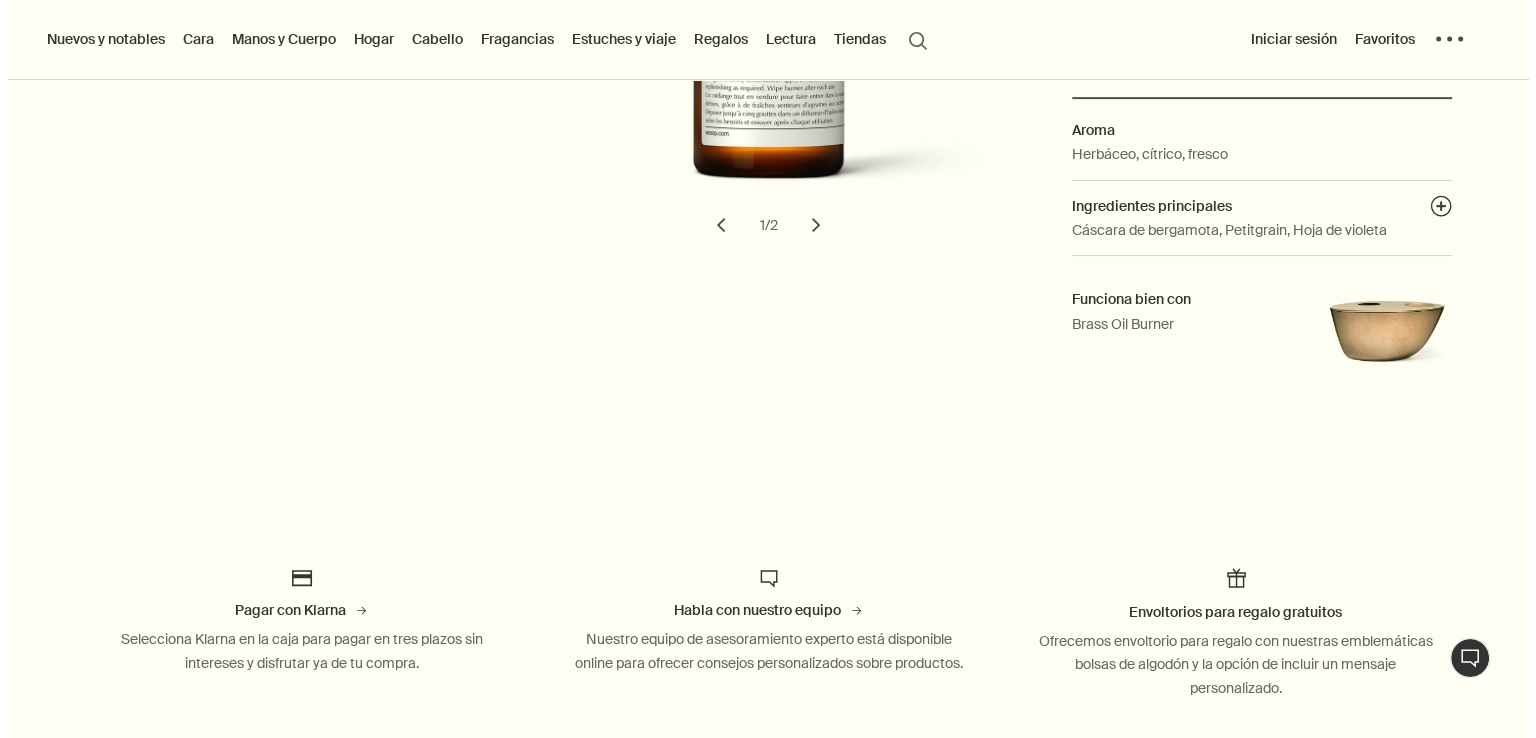 scroll, scrollTop: 0, scrollLeft: 0, axis: both 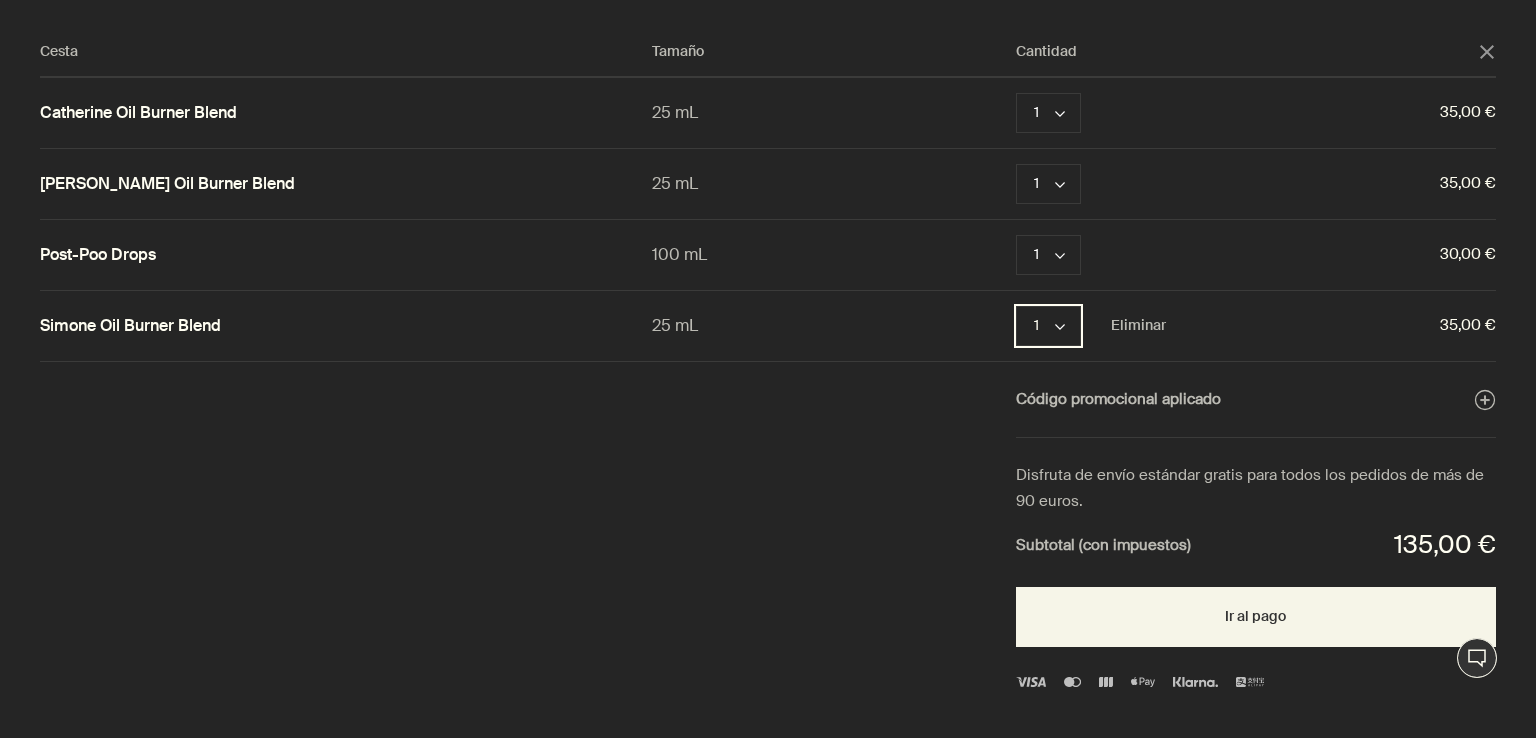 click on "1 chevron" at bounding box center [1048, 326] 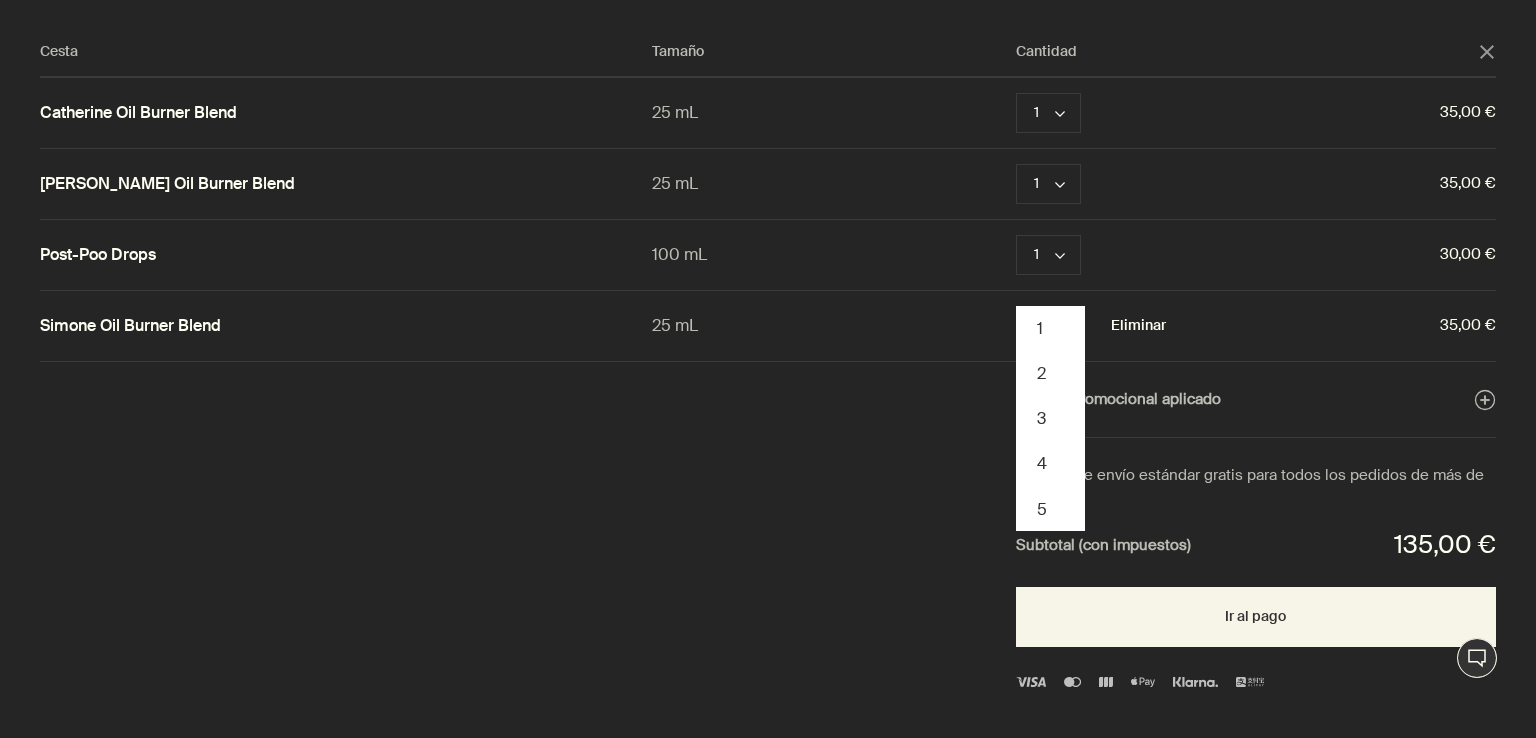 click on "Eliminar" at bounding box center [1138, 326] 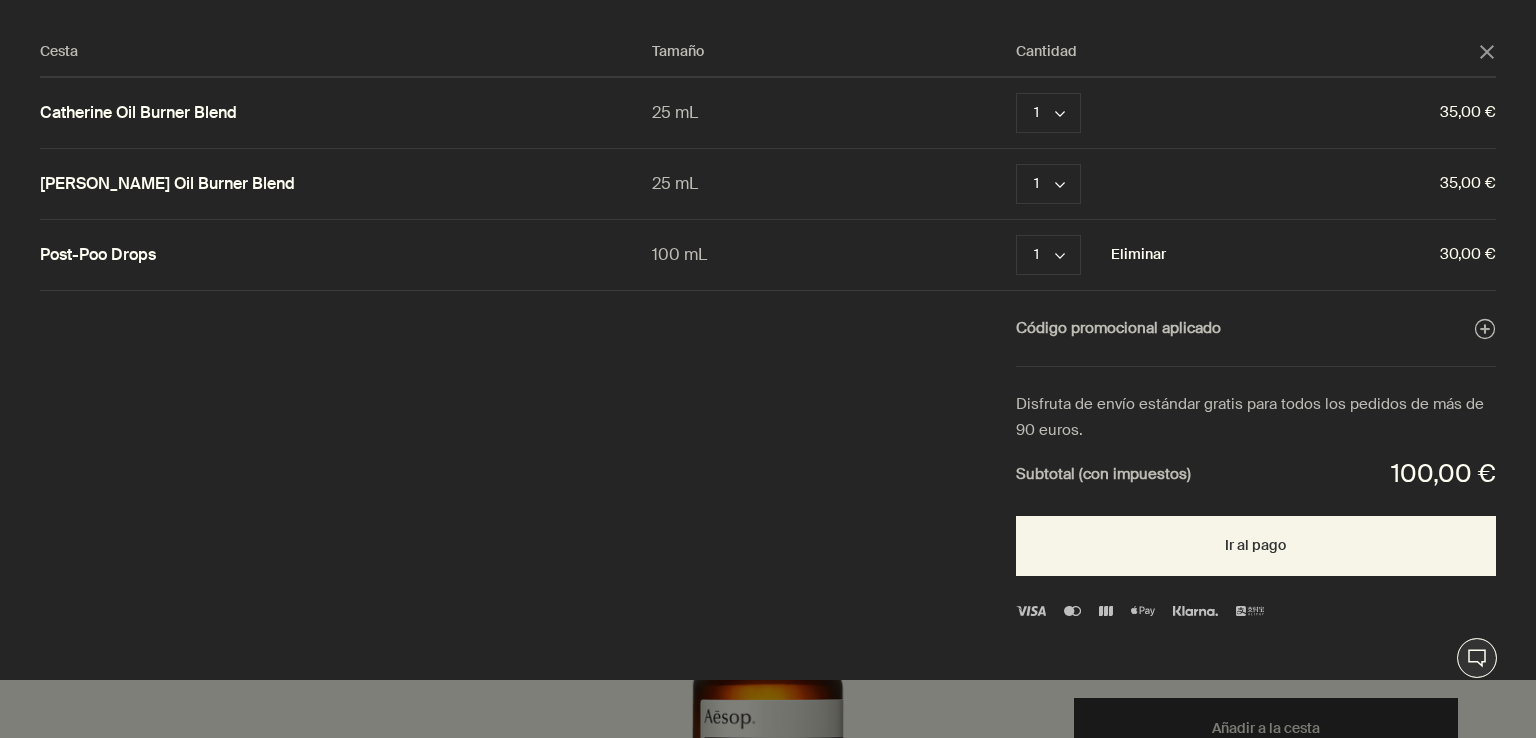 click on "Eliminar" at bounding box center [1138, 255] 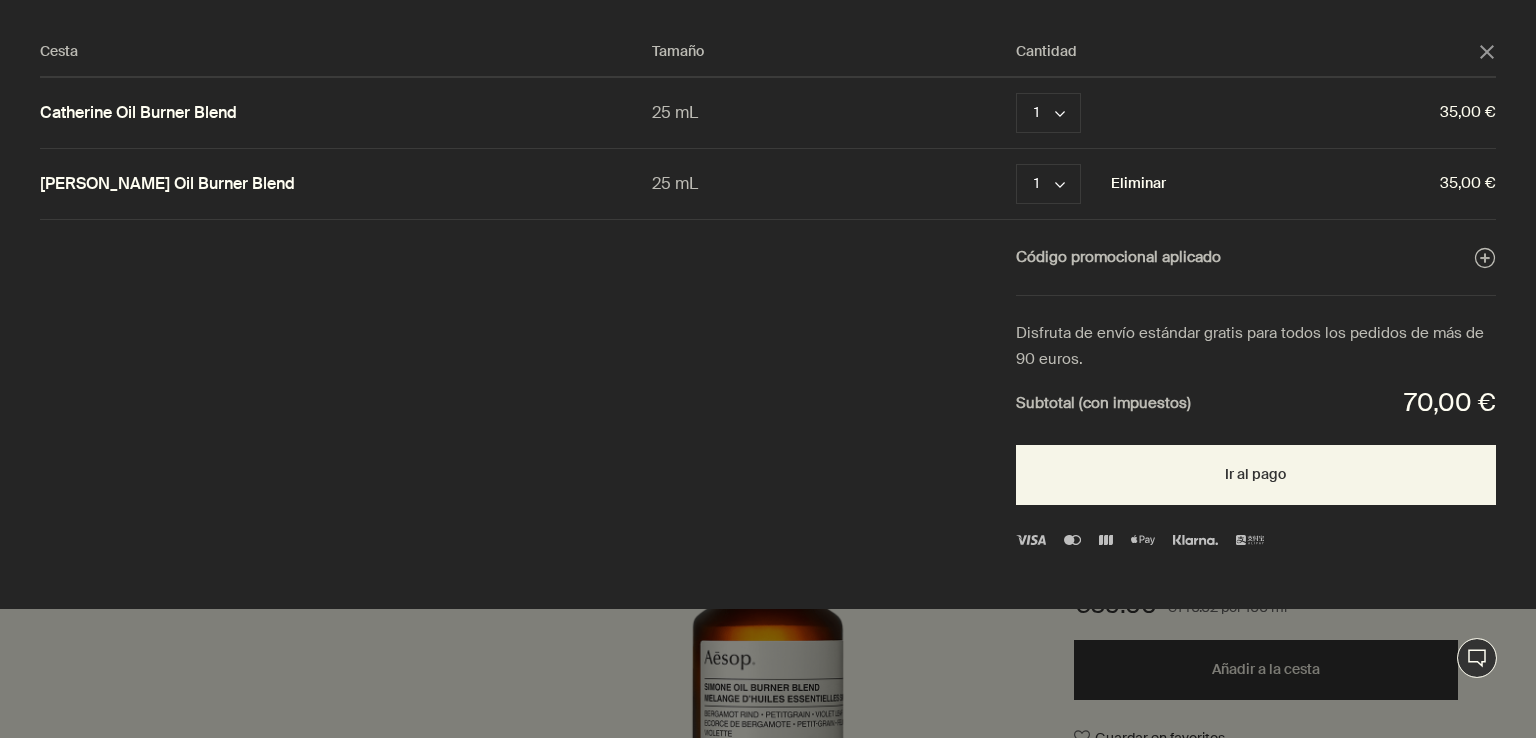 click on "Eliminar" at bounding box center [1138, 184] 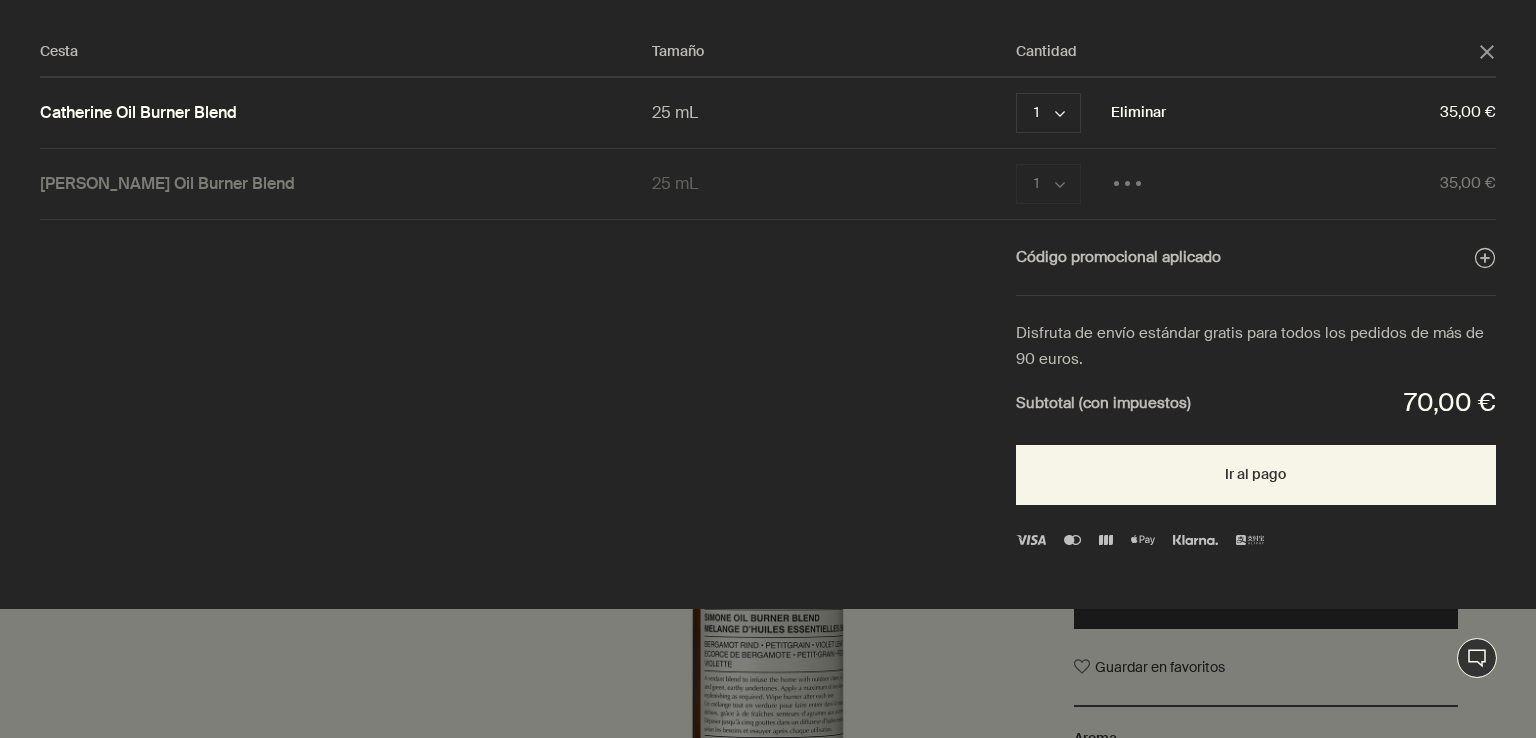 click on "Eliminar" at bounding box center (1138, 113) 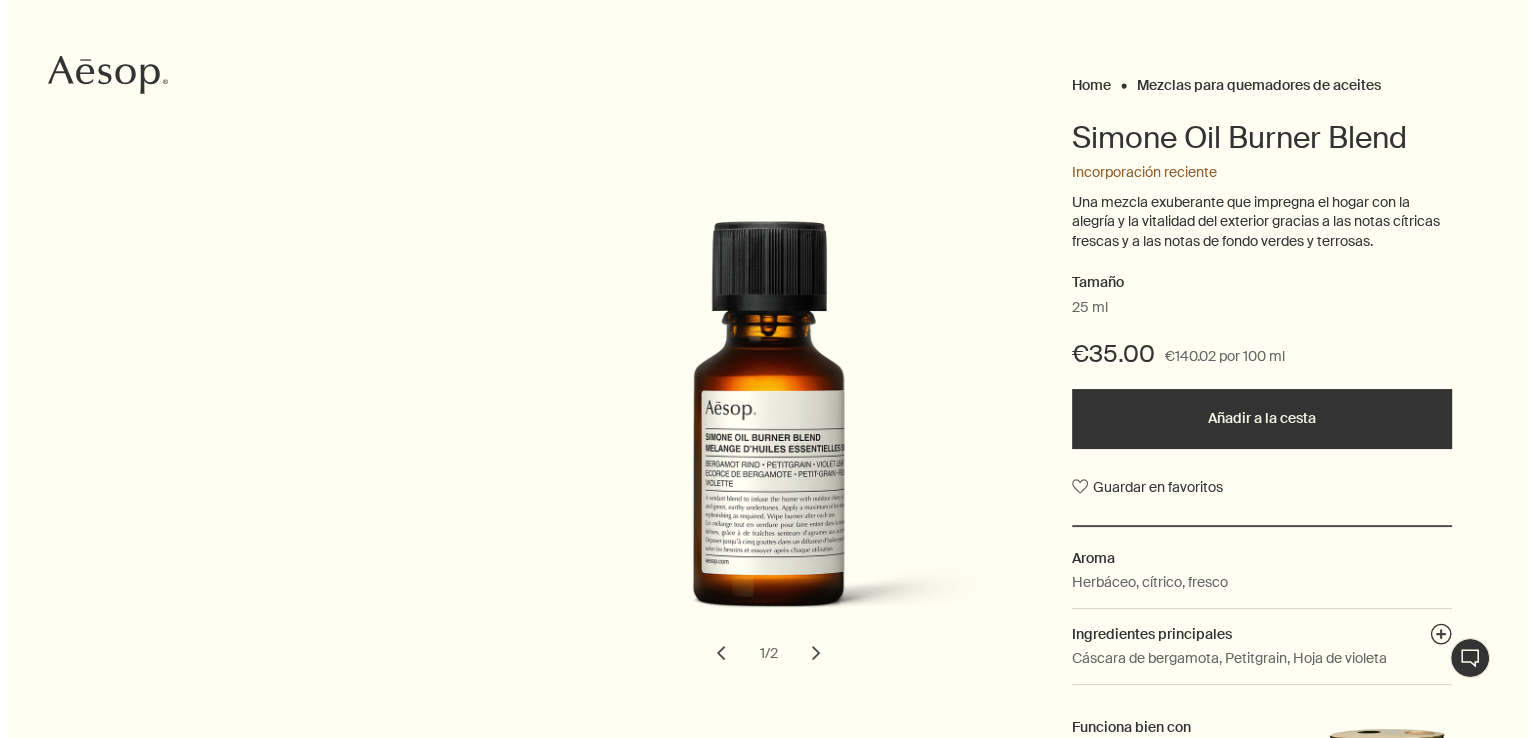 scroll, scrollTop: 0, scrollLeft: 0, axis: both 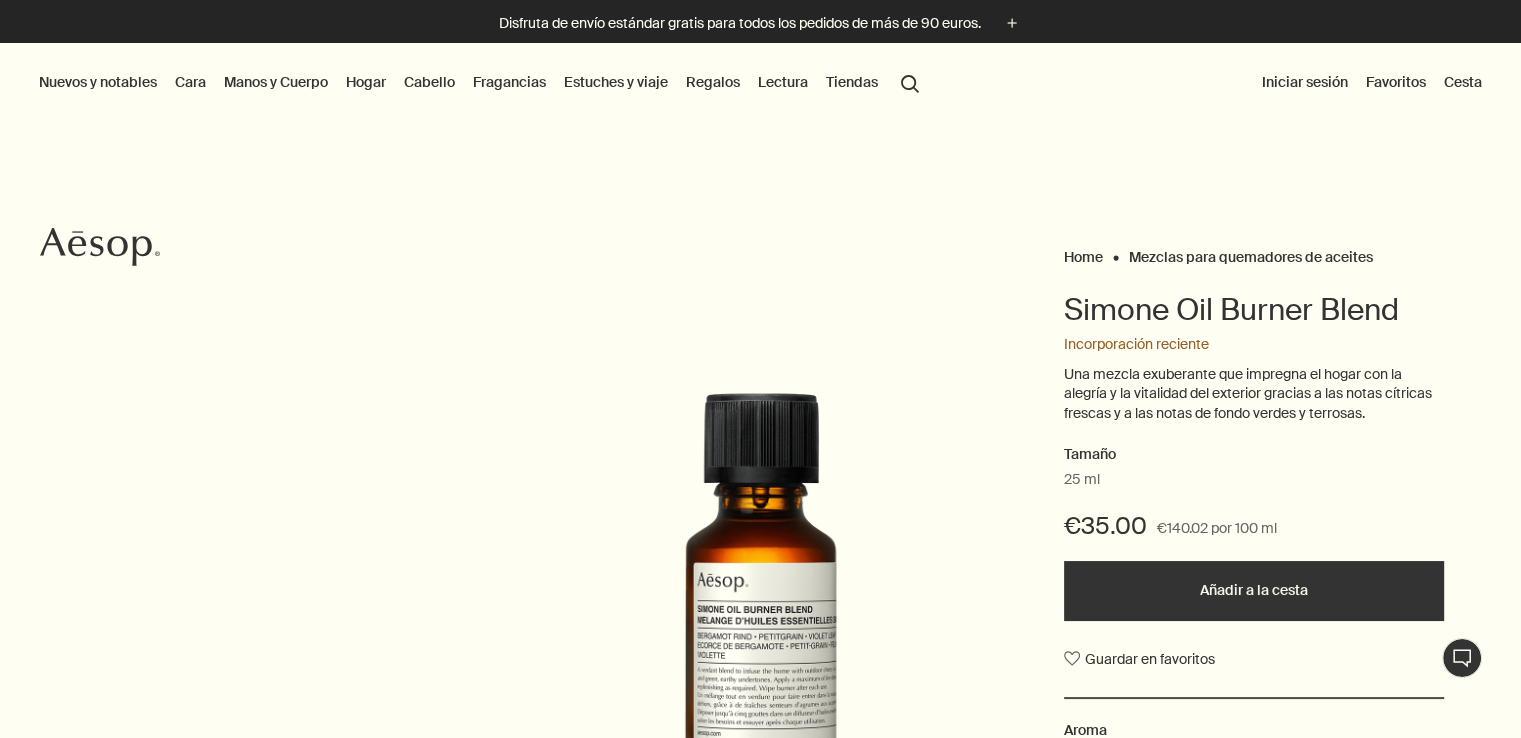 click on "Hogar" at bounding box center [366, 82] 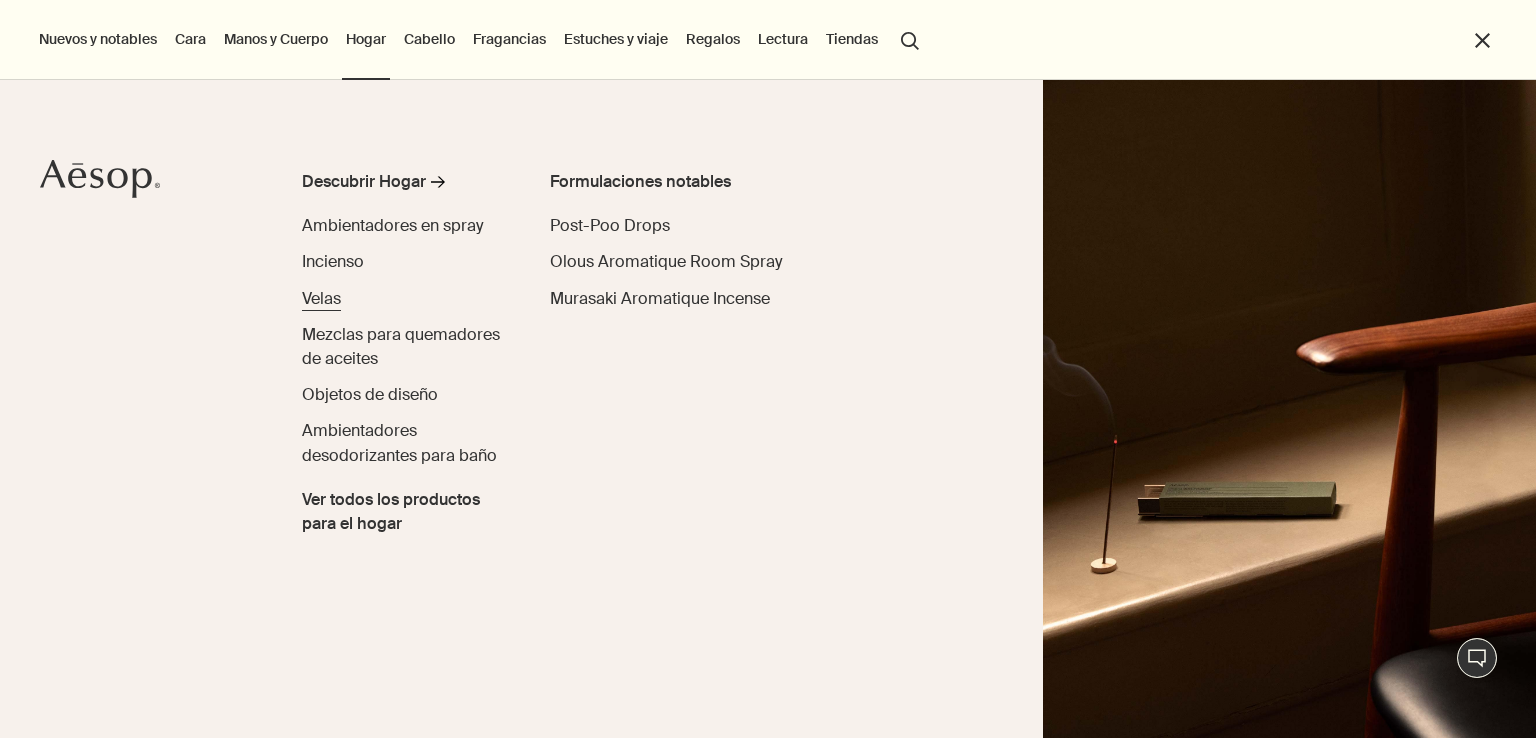 click on "Velas" at bounding box center [321, 298] 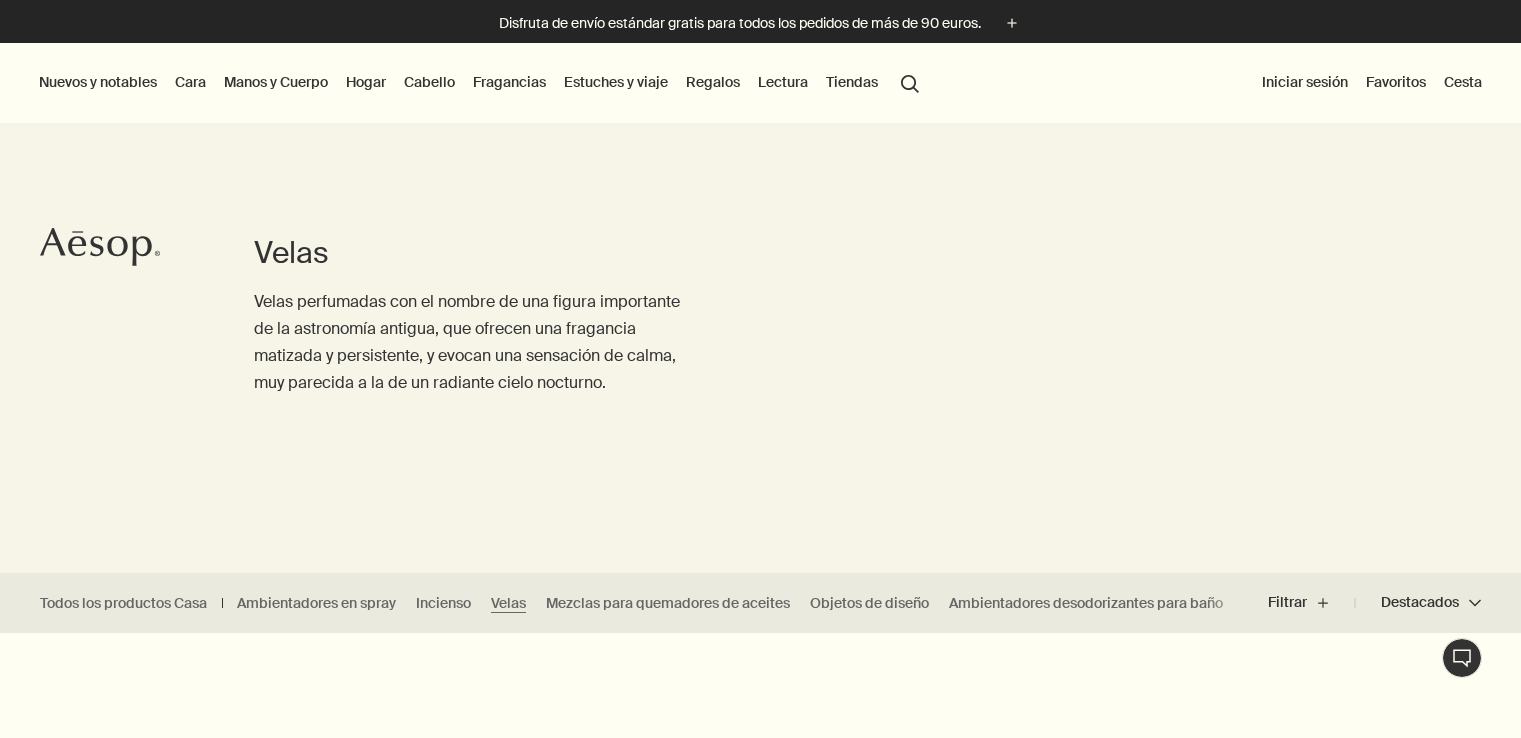 scroll, scrollTop: 0, scrollLeft: 0, axis: both 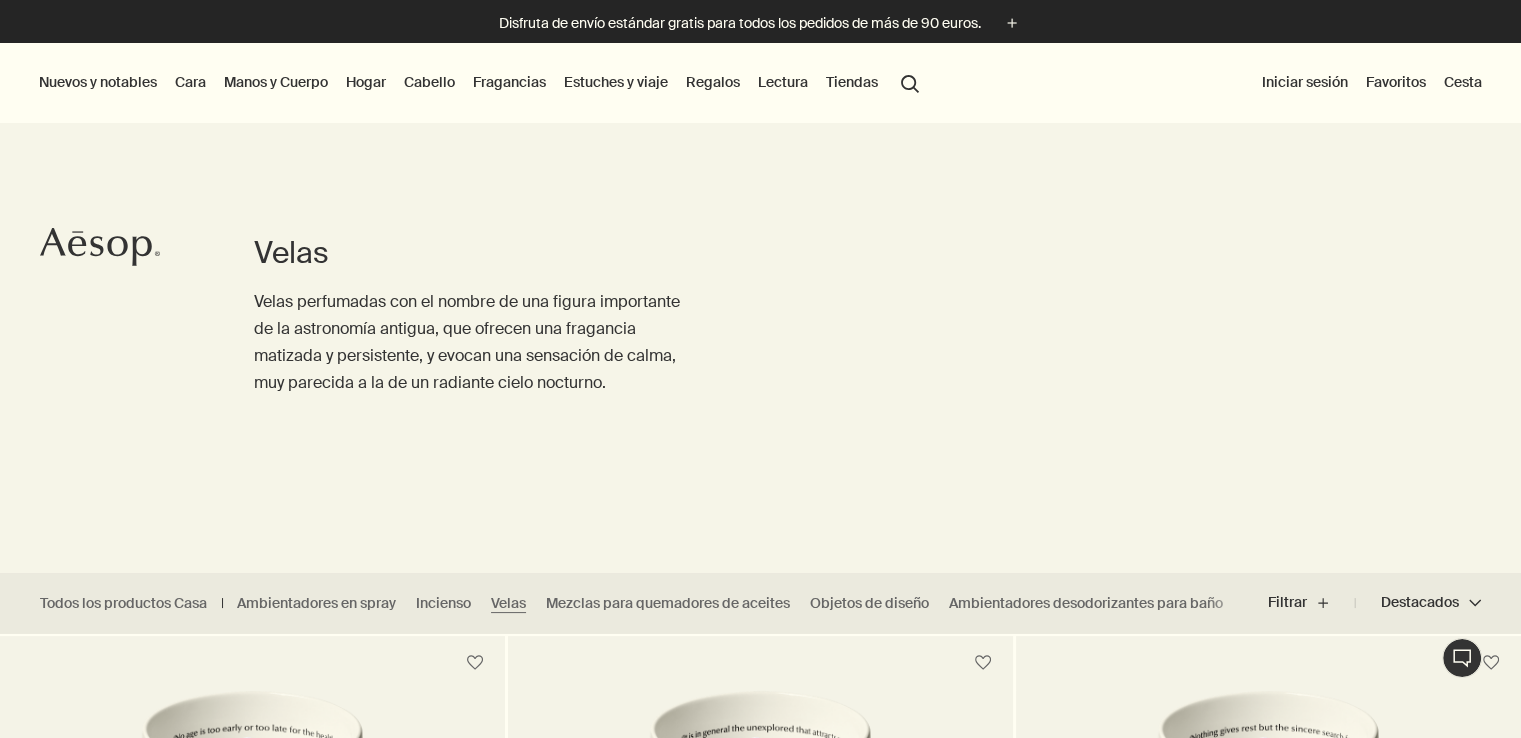 click on "Estuches y viaje" at bounding box center (616, 82) 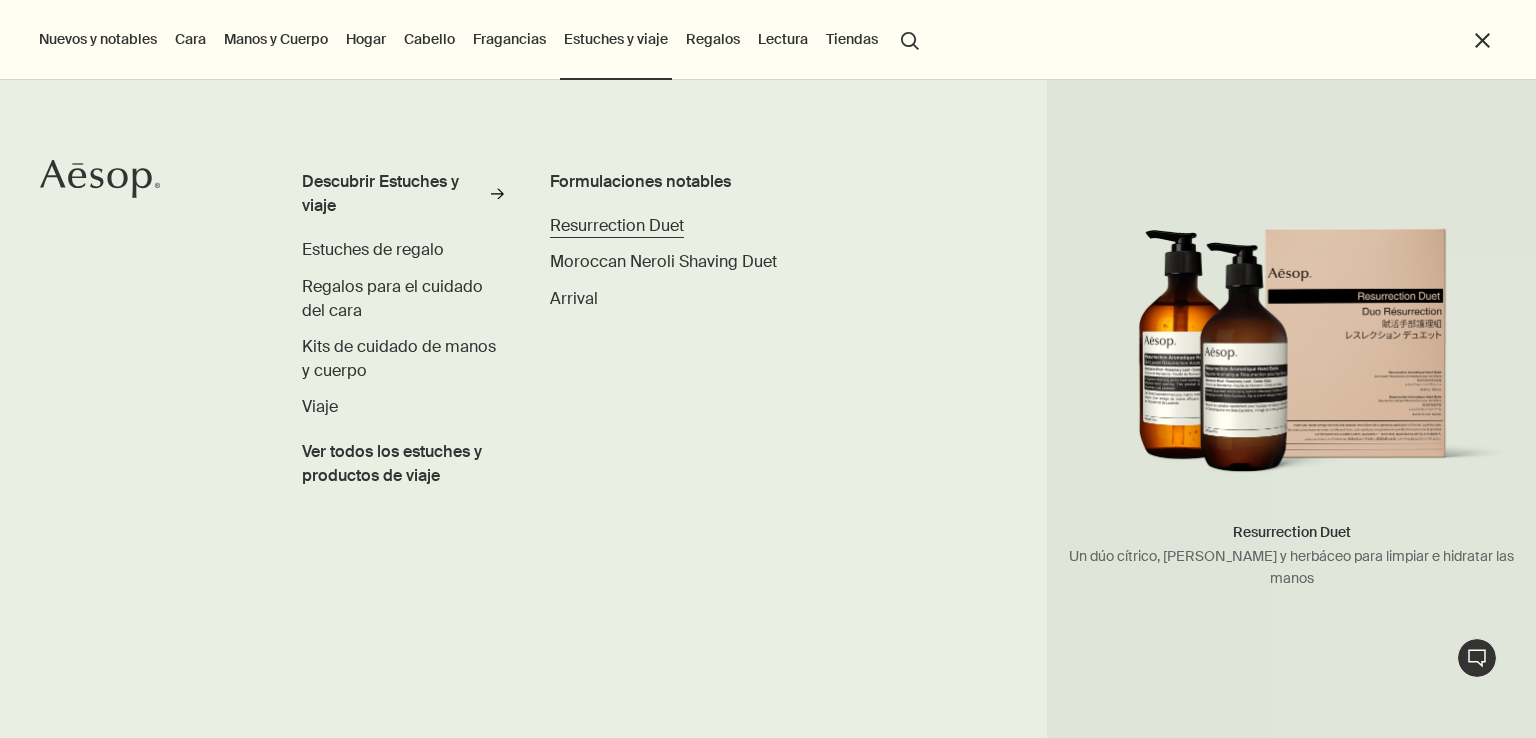click on "Resurrection Duet" at bounding box center [617, 225] 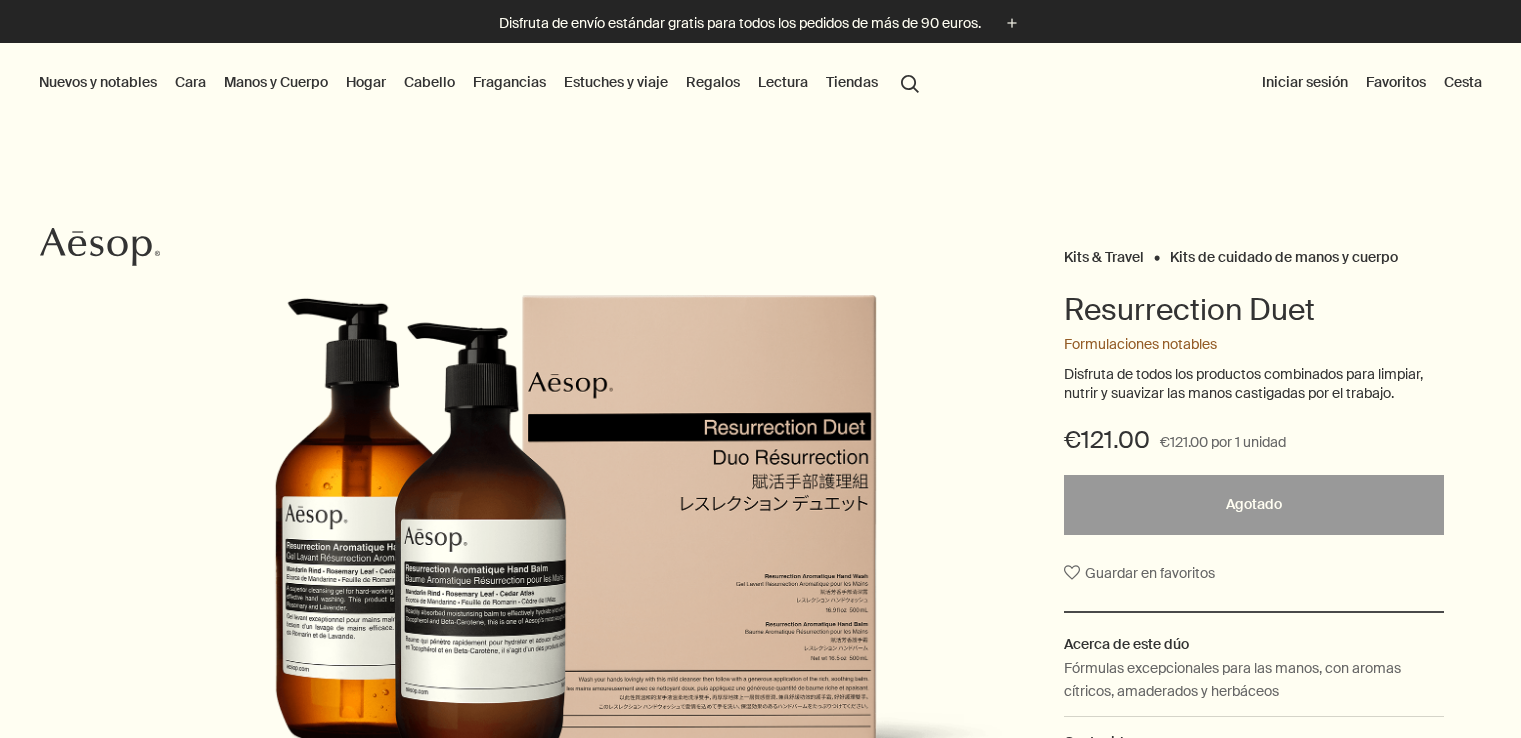 scroll, scrollTop: 0, scrollLeft: 0, axis: both 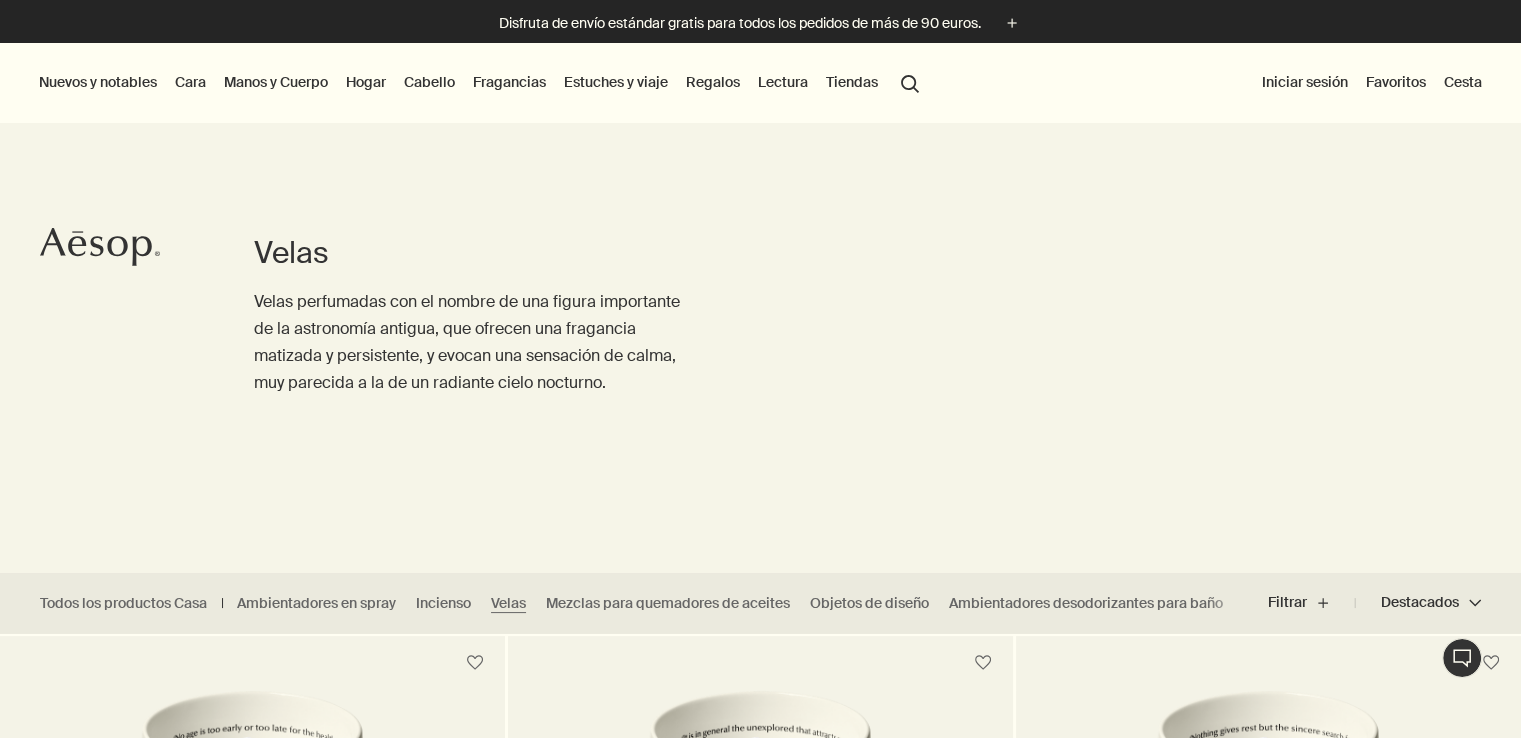 click on "Estuches y viaje" at bounding box center [616, 82] 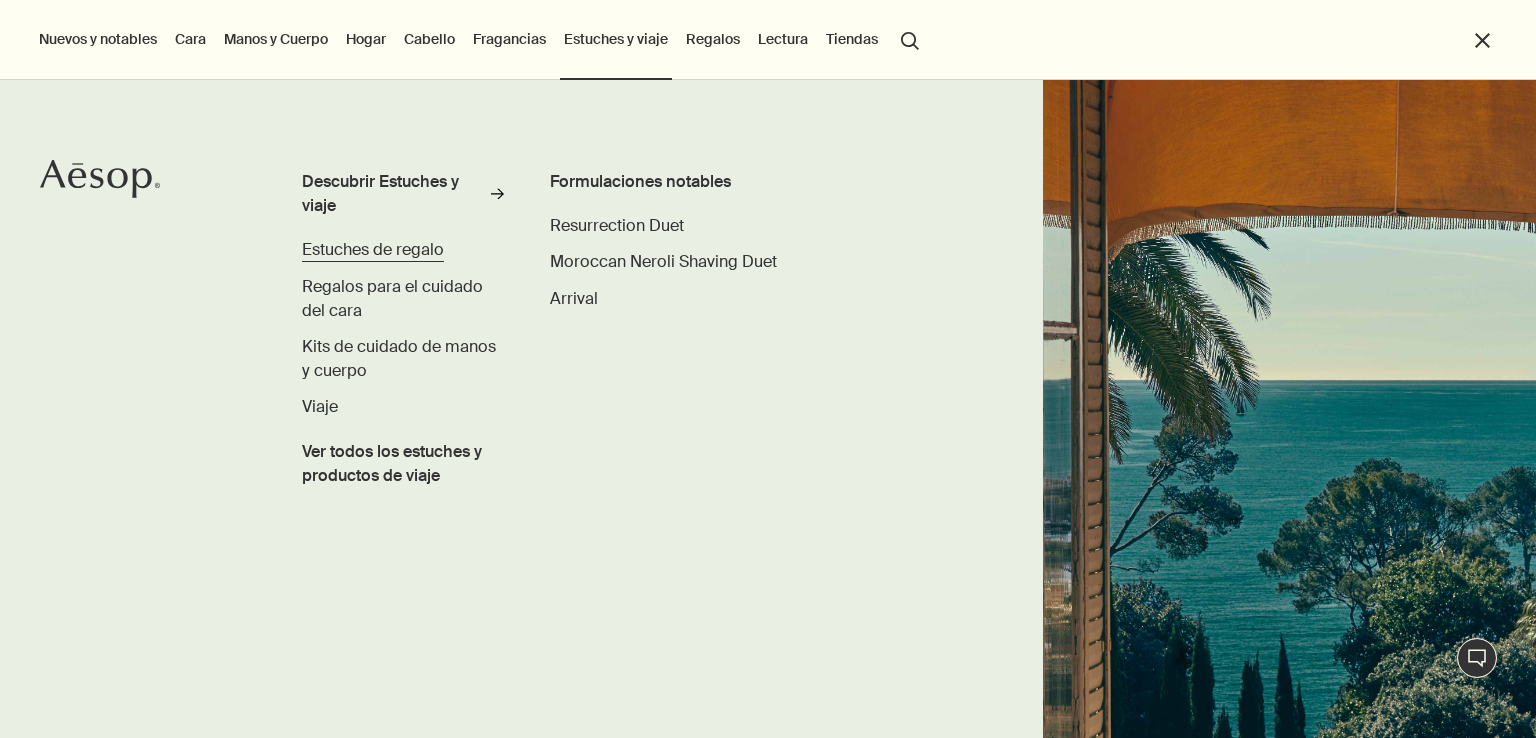 click on "Estuches de regalo" at bounding box center (373, 249) 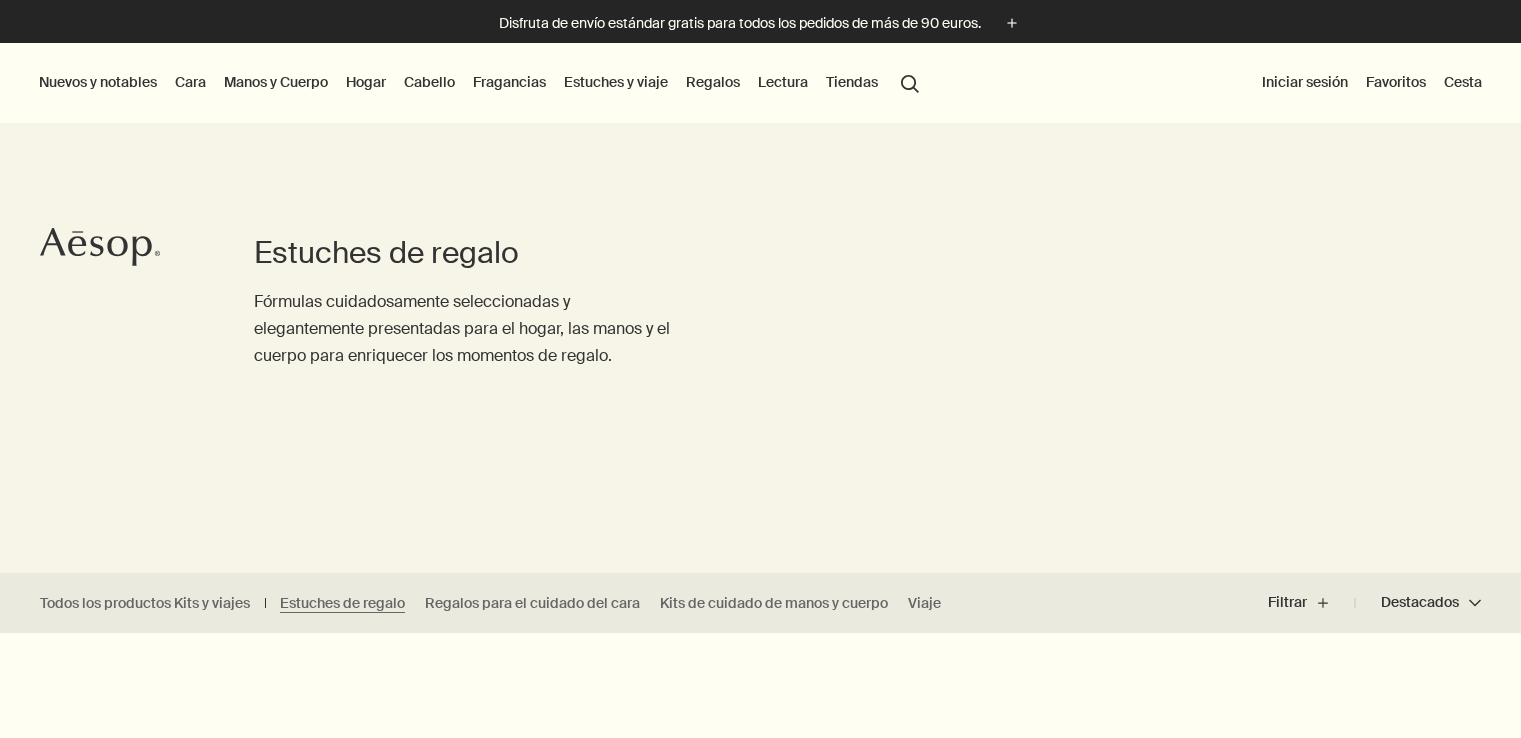 scroll, scrollTop: 0, scrollLeft: 0, axis: both 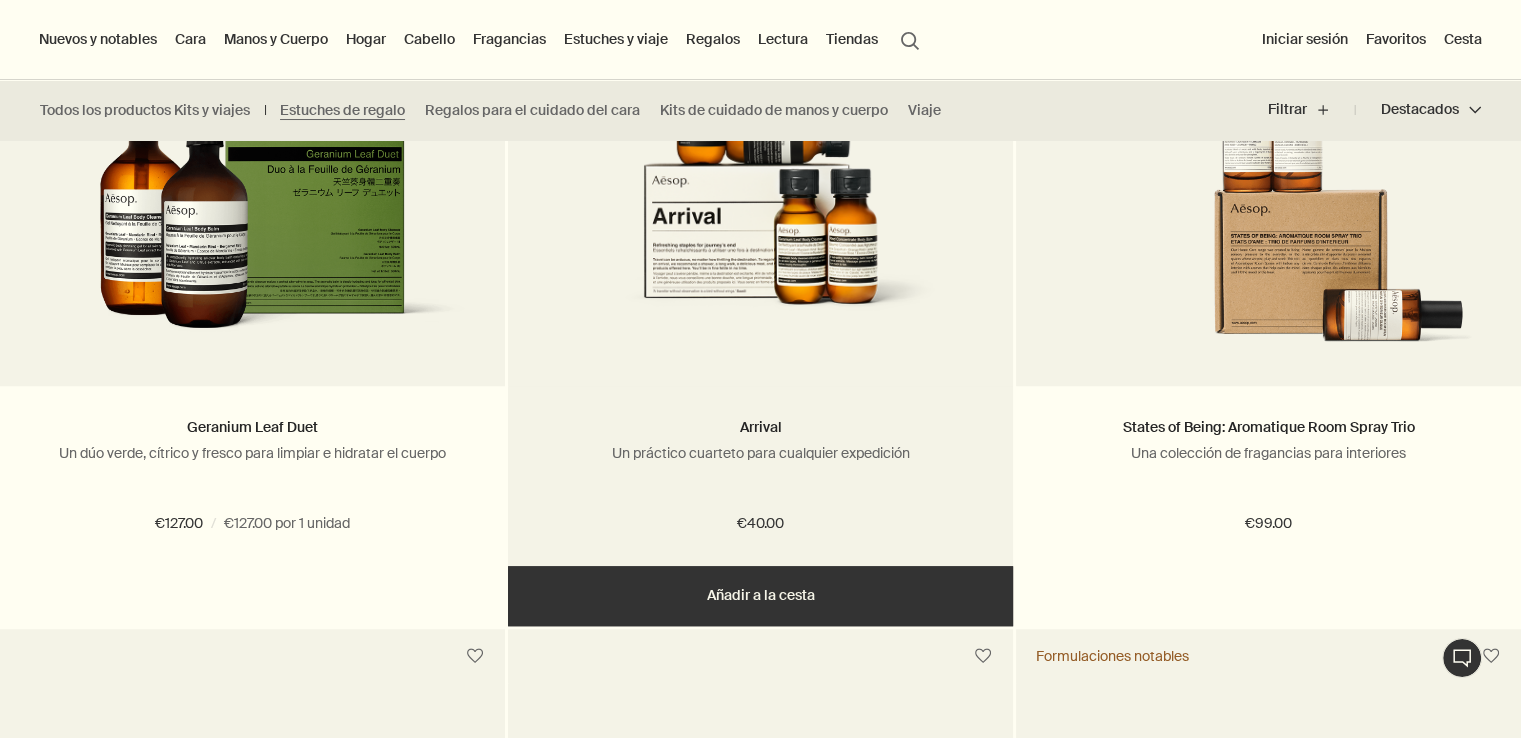 click on "Un práctico cuarteto para cualquier expedición" at bounding box center (760, 453) 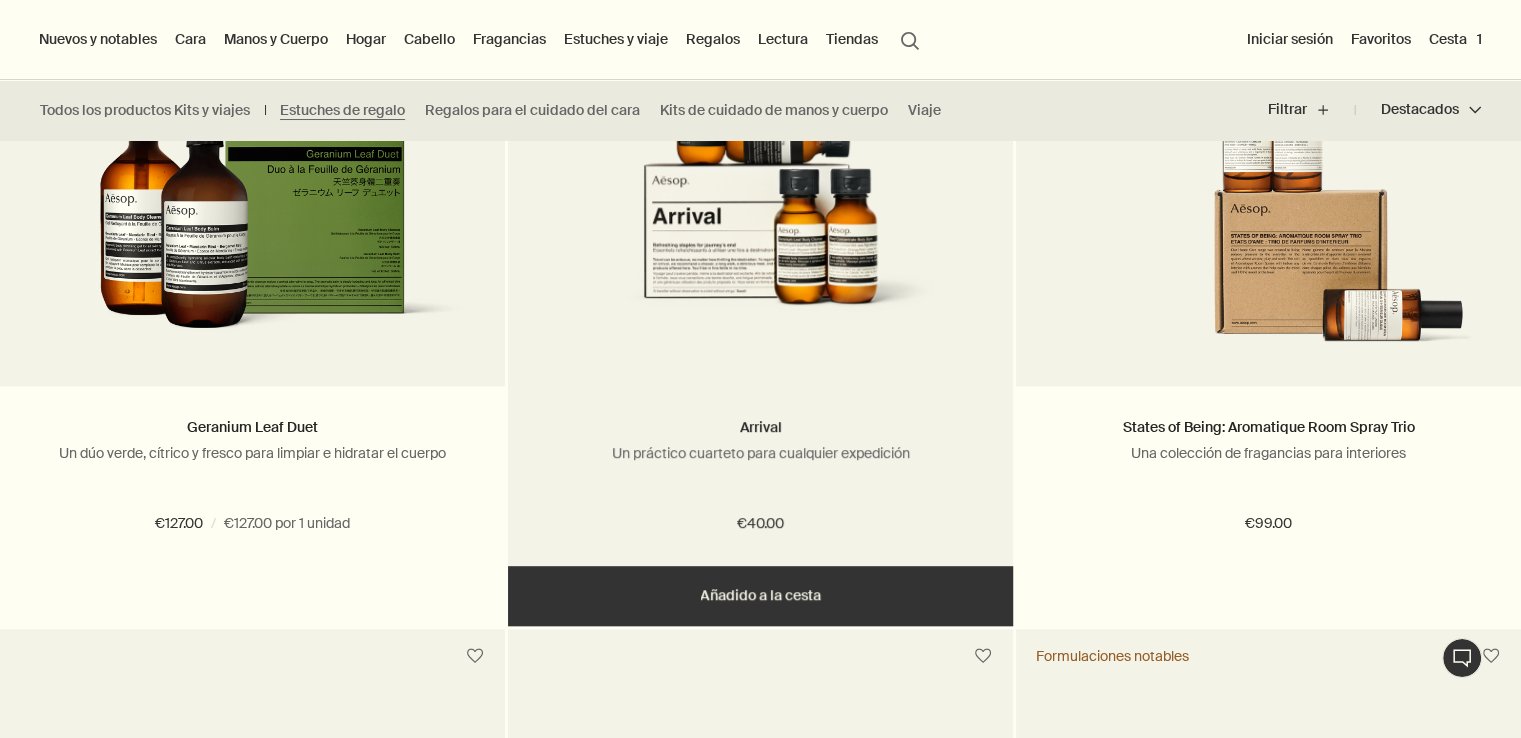 click at bounding box center (760, 186) 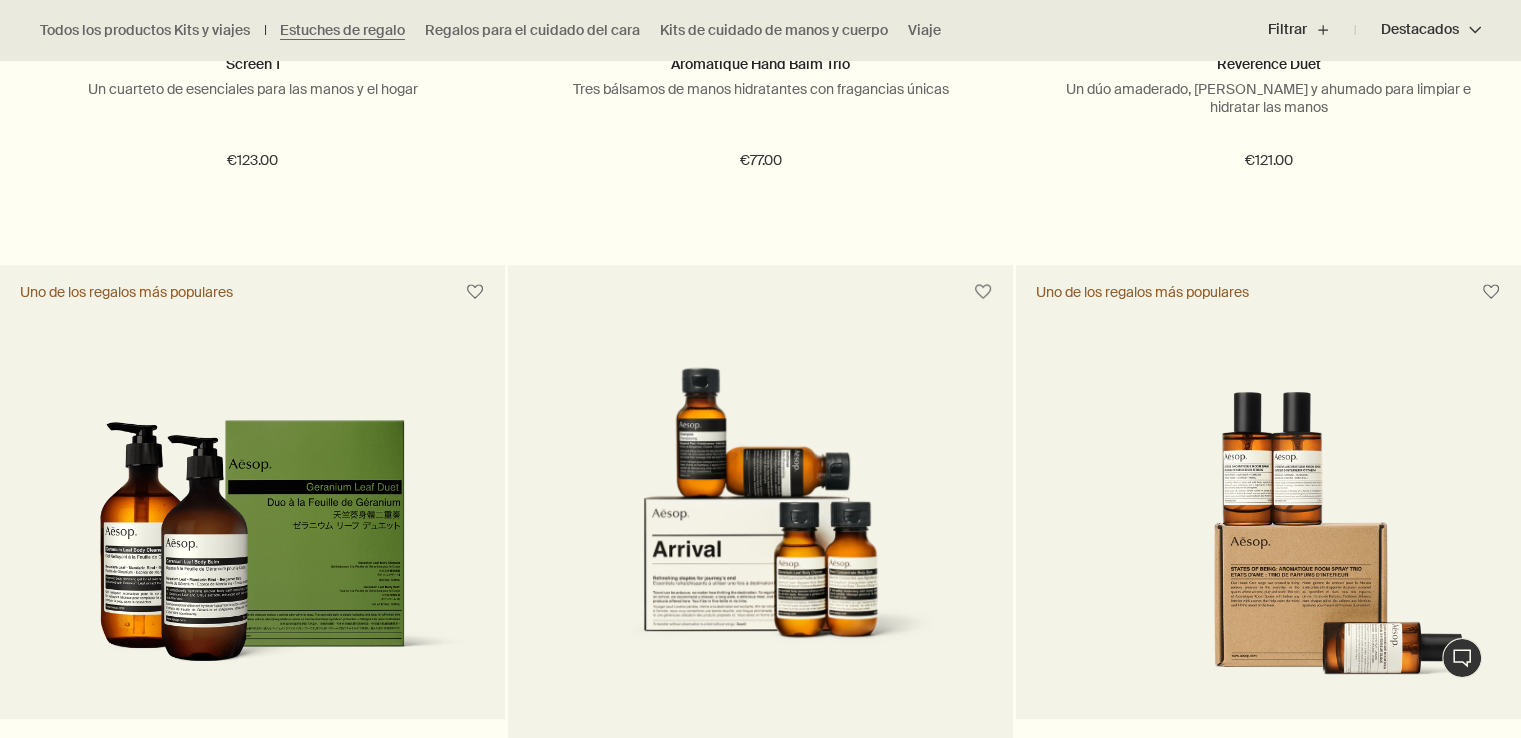scroll, scrollTop: 1100, scrollLeft: 0, axis: vertical 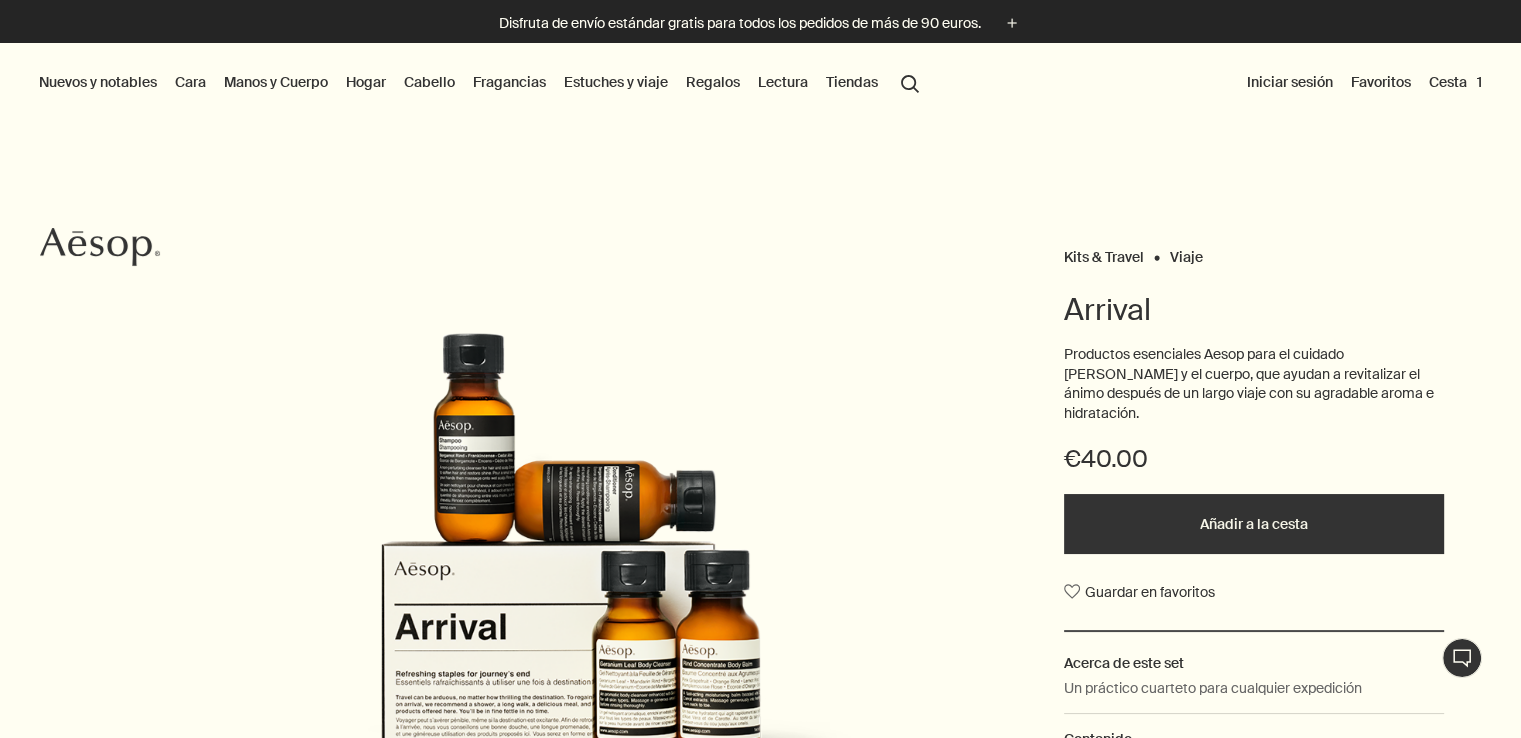 click on "Cesta 1" at bounding box center (1455, 82) 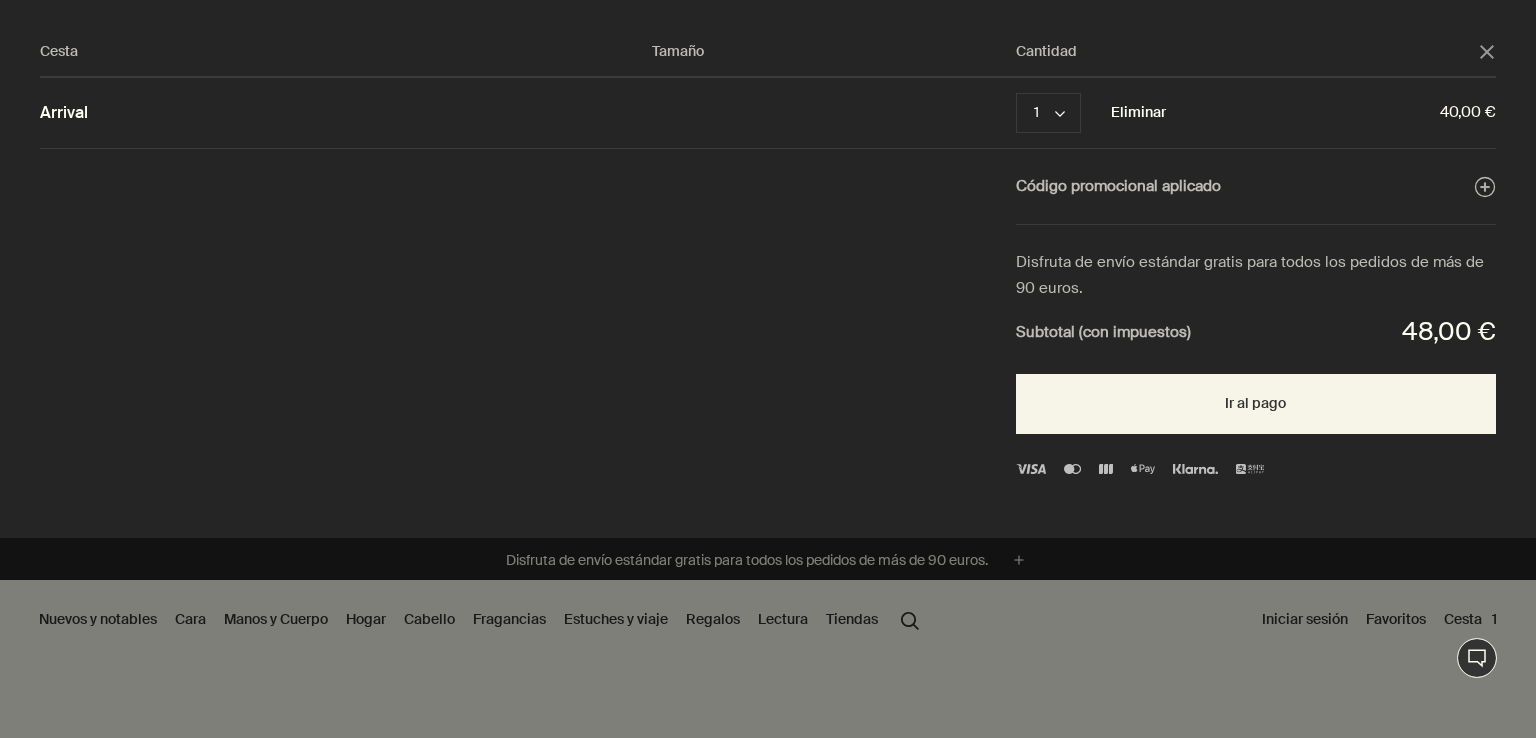 click on "Eliminar" at bounding box center (1138, 113) 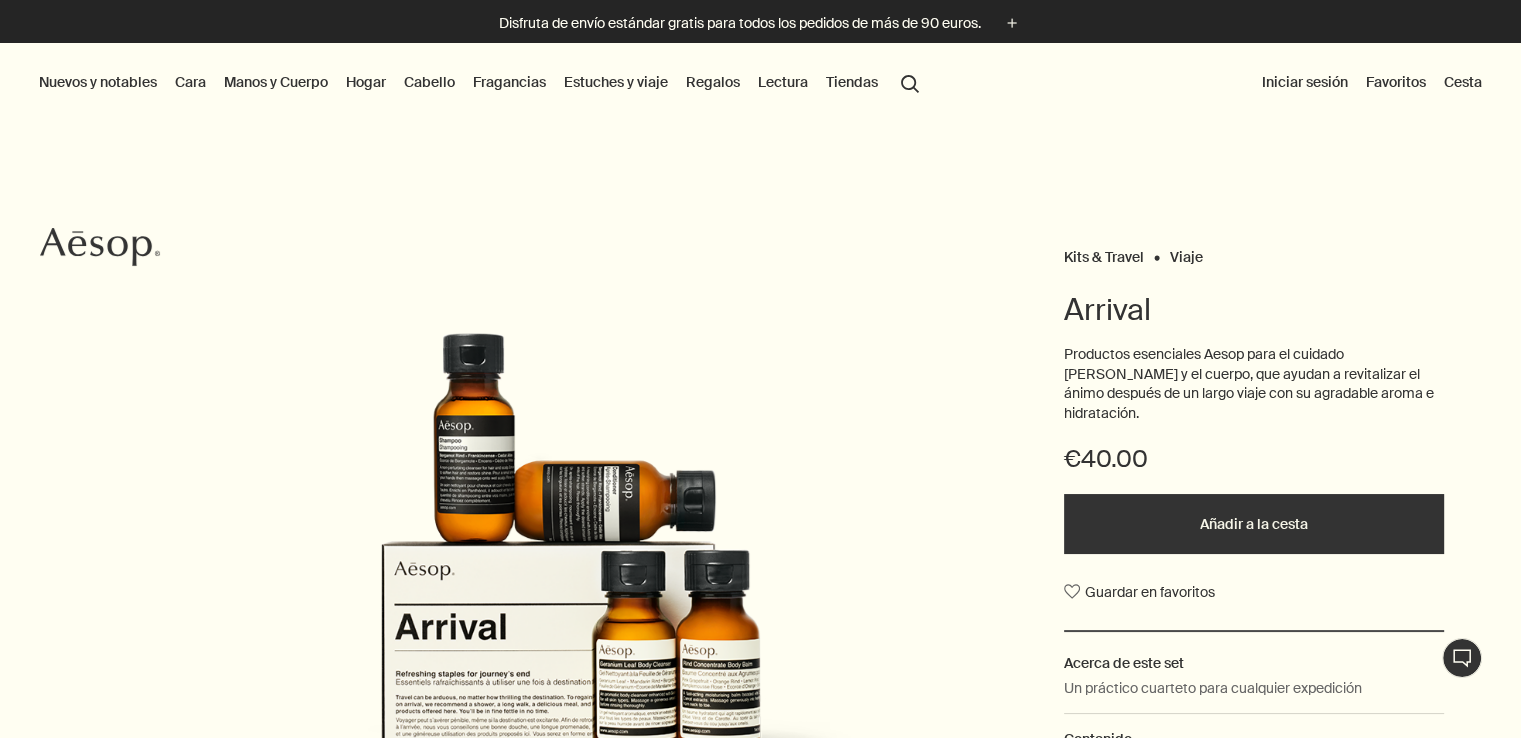 click on "Nuevos y notables" at bounding box center (98, 82) 